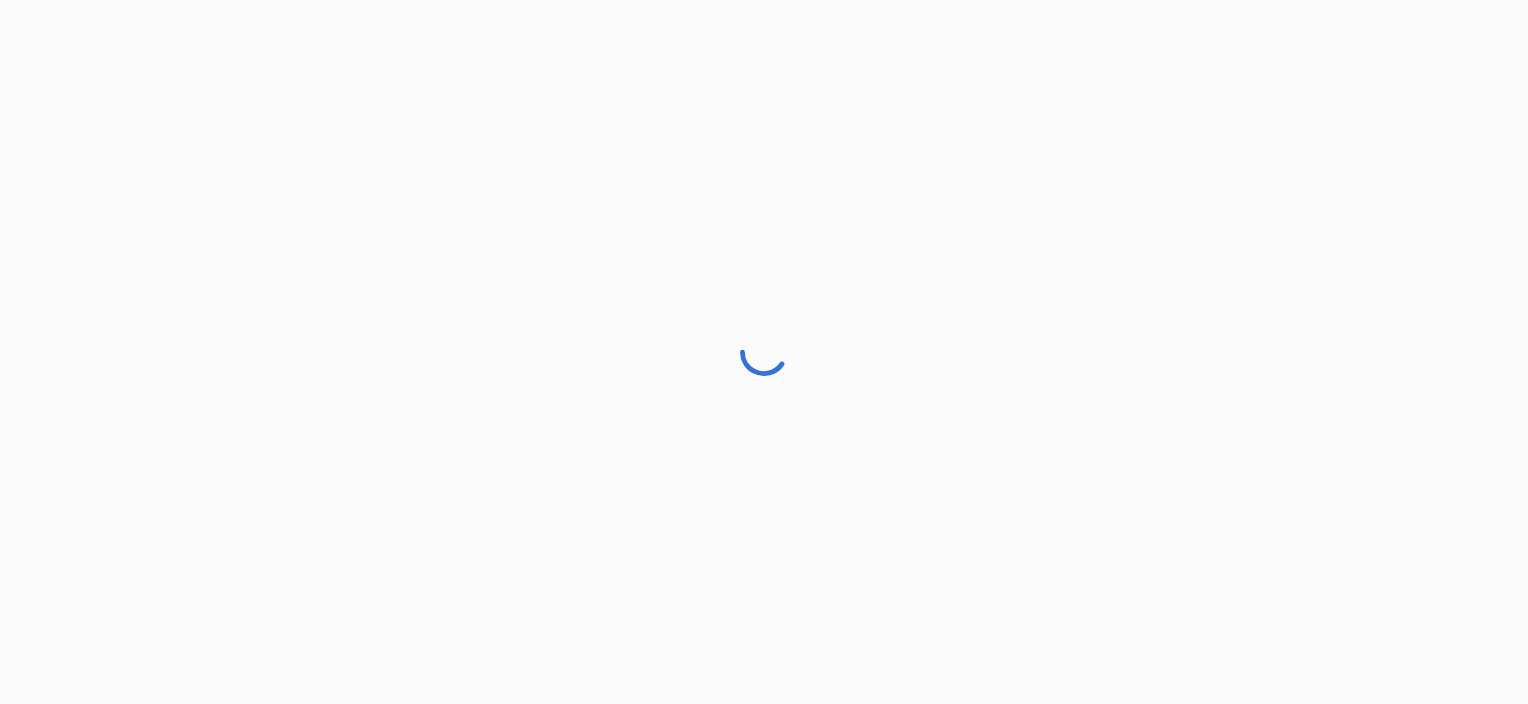 scroll, scrollTop: 0, scrollLeft: 0, axis: both 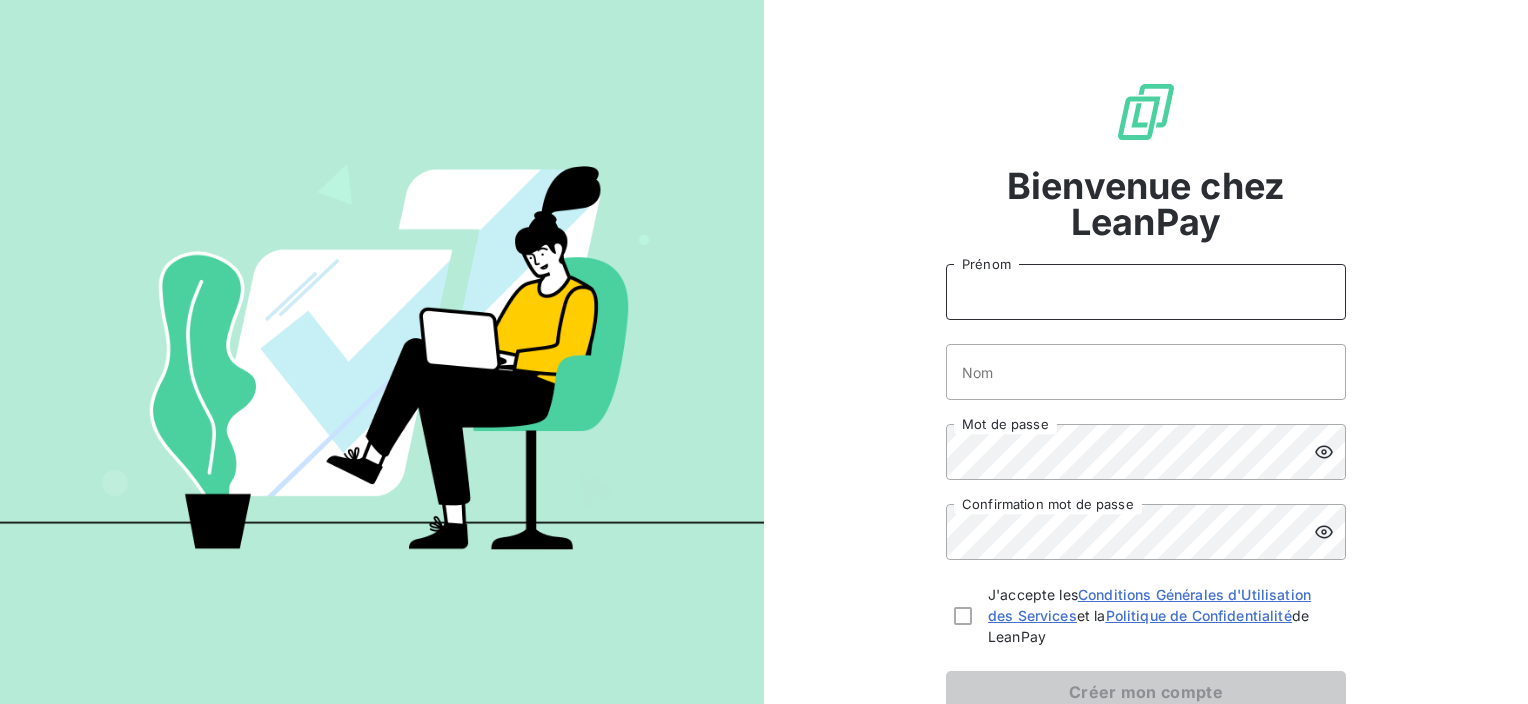 click on "Prénom" at bounding box center [1146, 292] 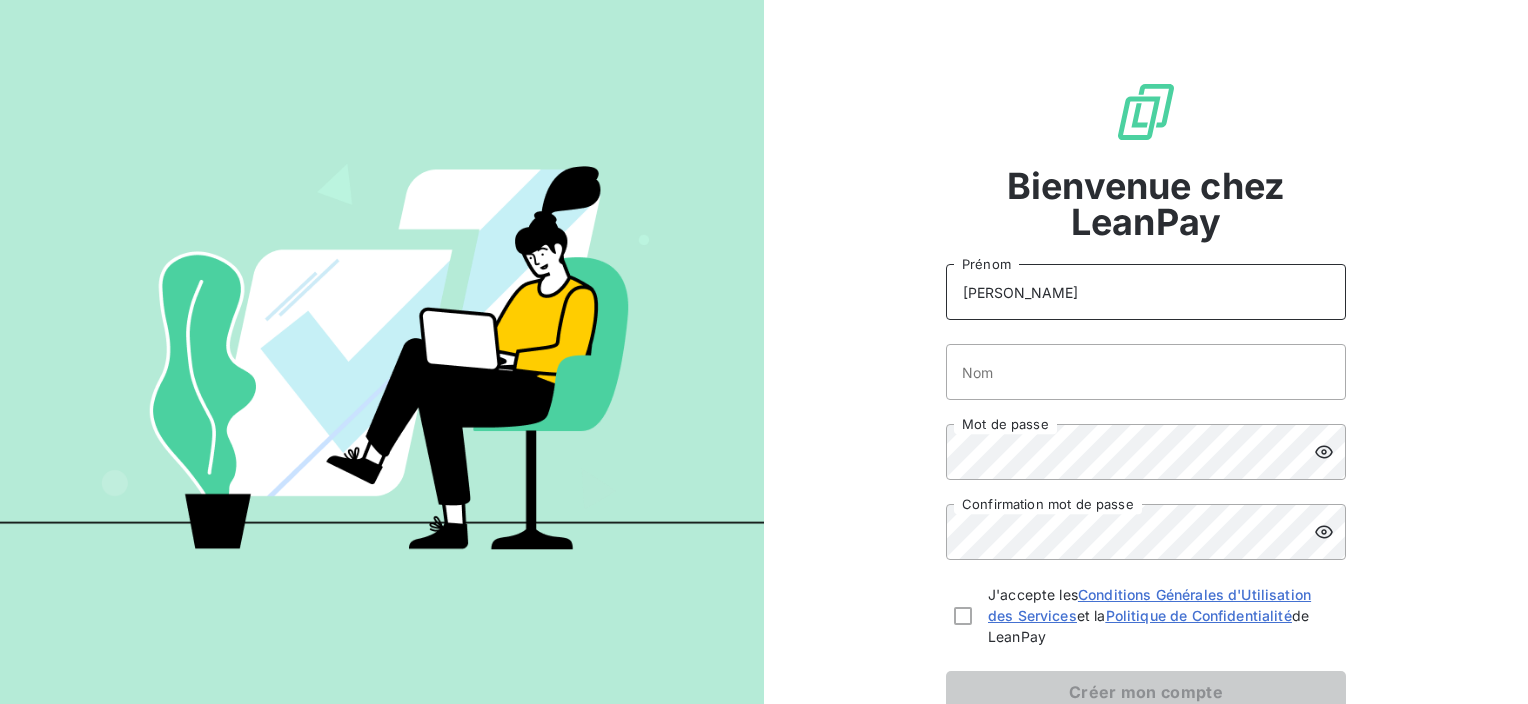 type on "[PERSON_NAME]" 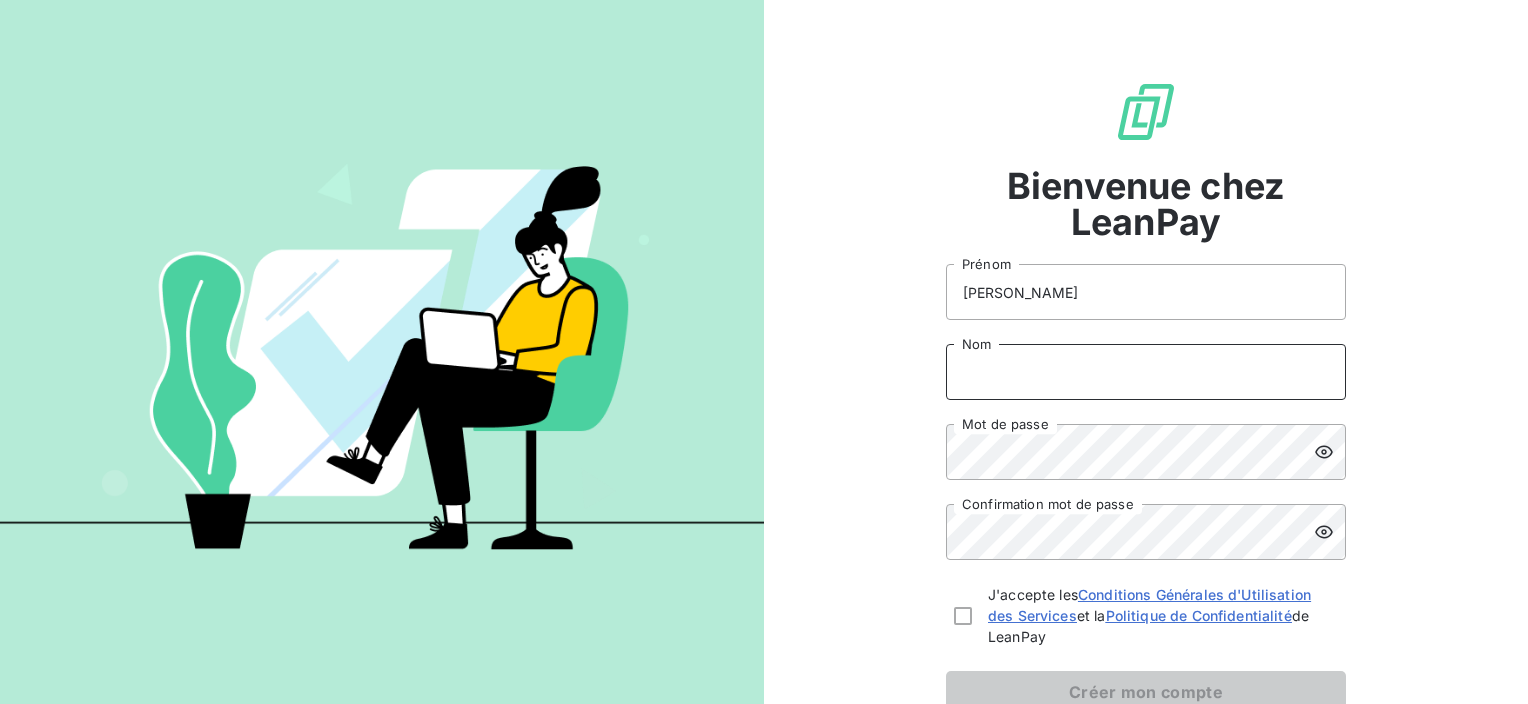 click on "Nom" at bounding box center [1146, 372] 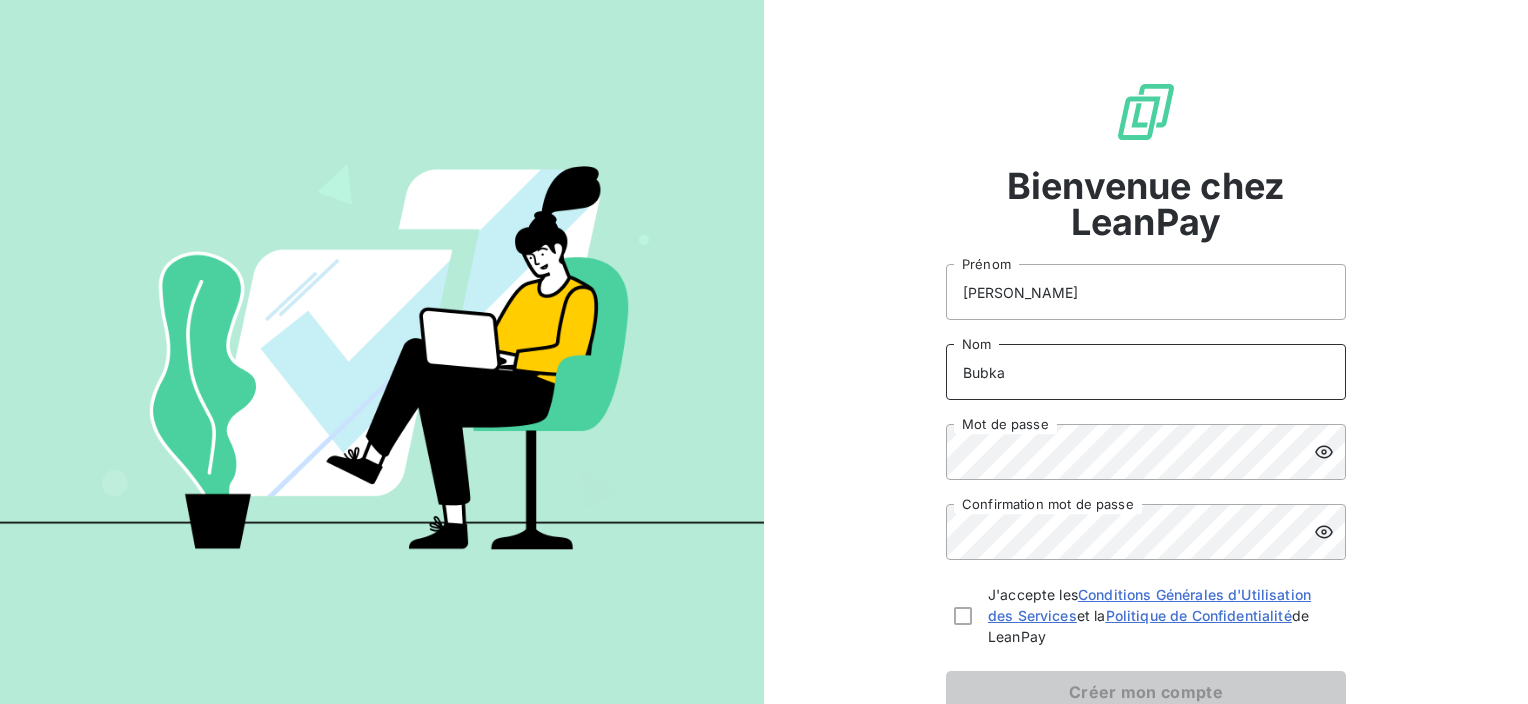 type on "Bubka" 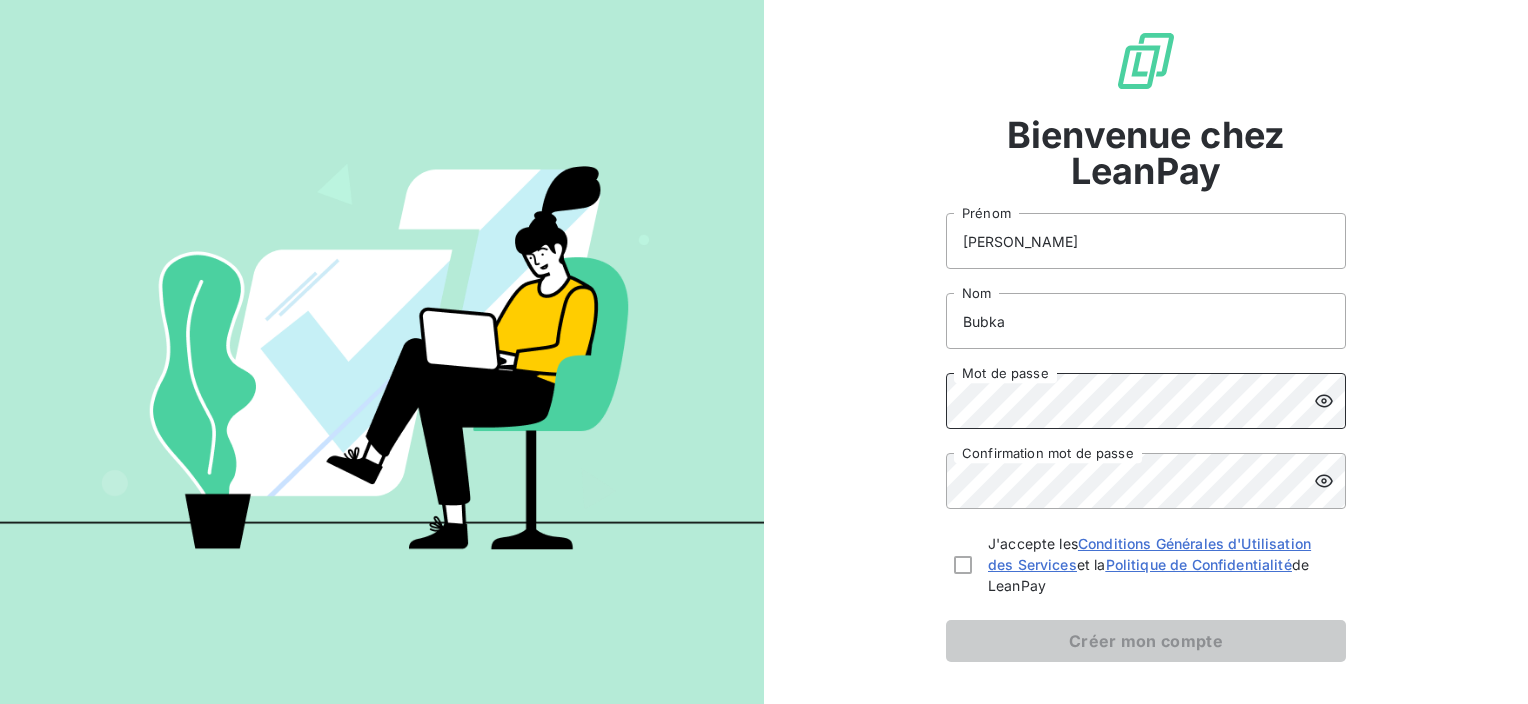 scroll, scrollTop: 100, scrollLeft: 0, axis: vertical 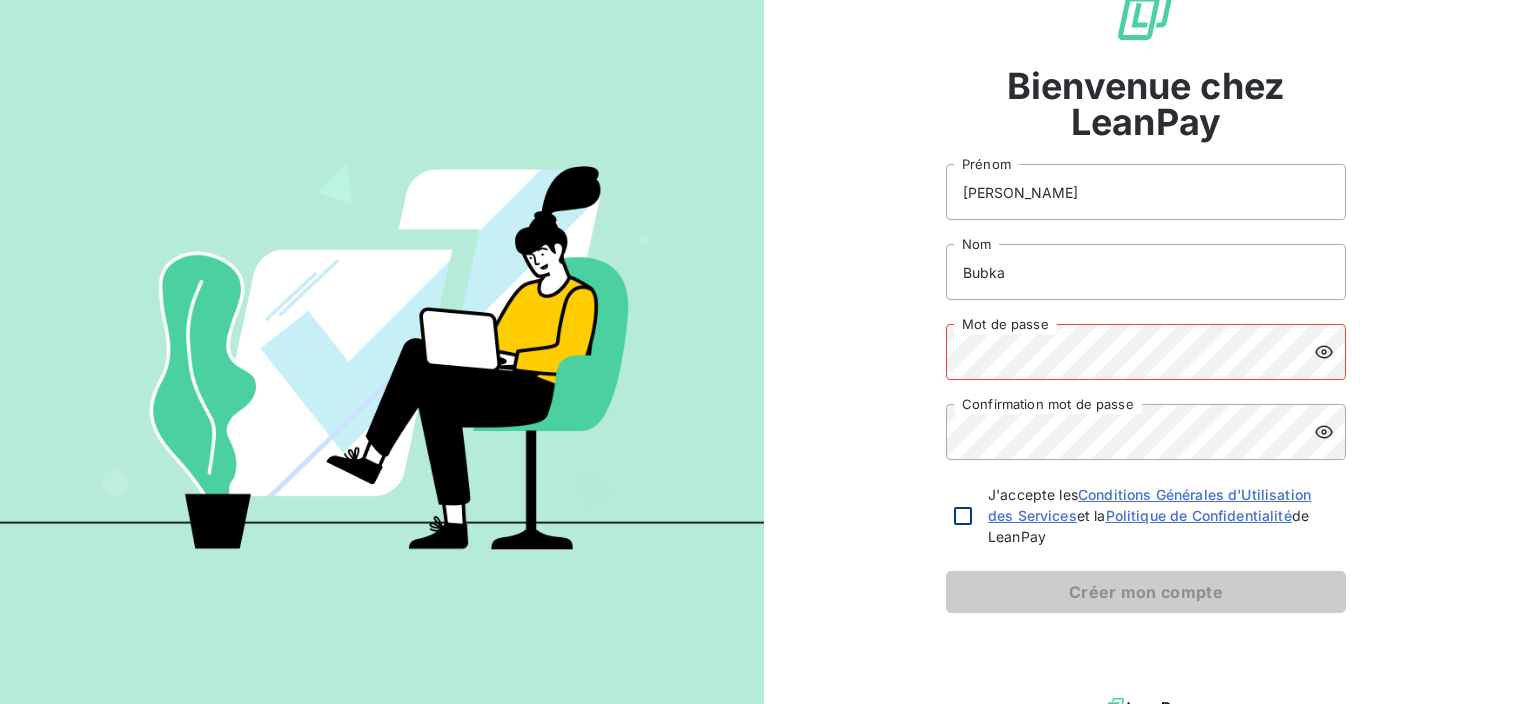 click at bounding box center [963, 516] 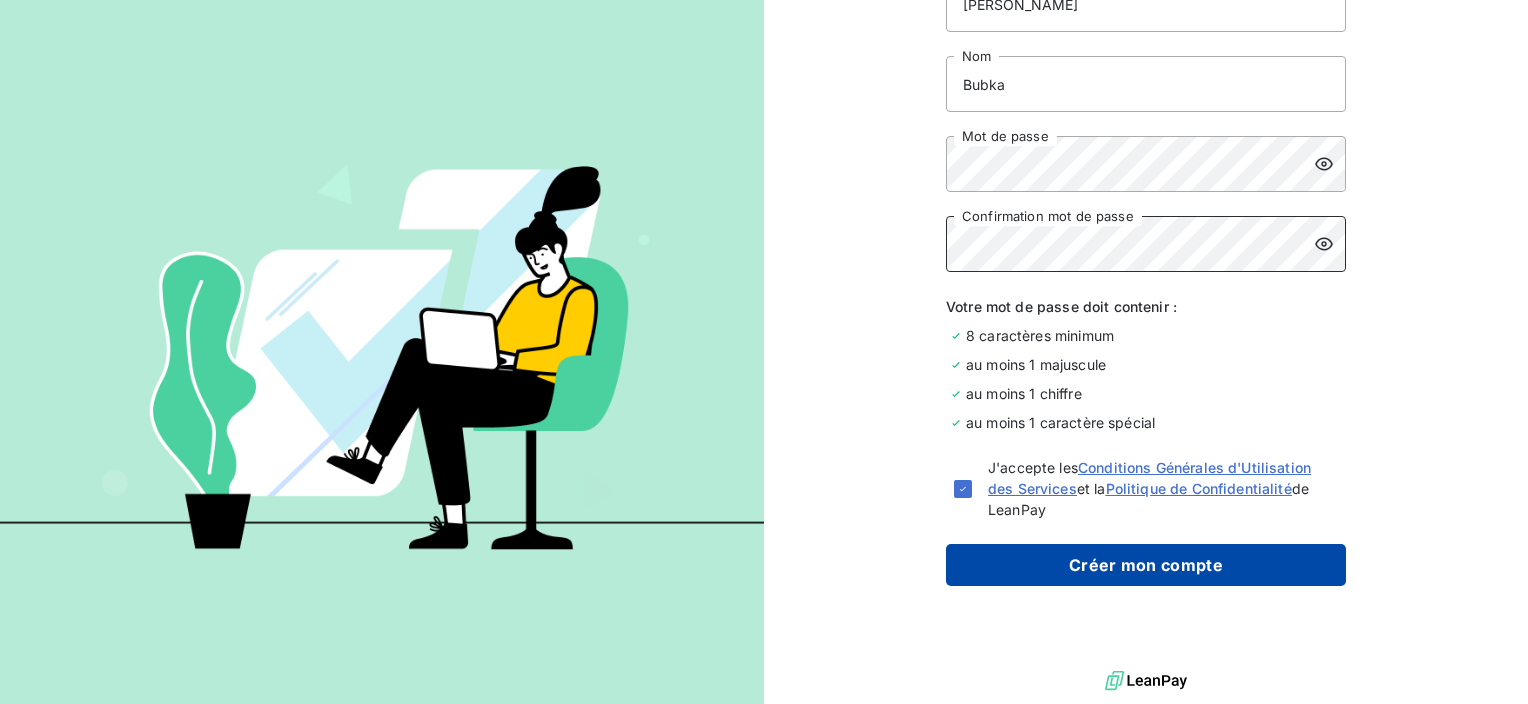 scroll, scrollTop: 401, scrollLeft: 0, axis: vertical 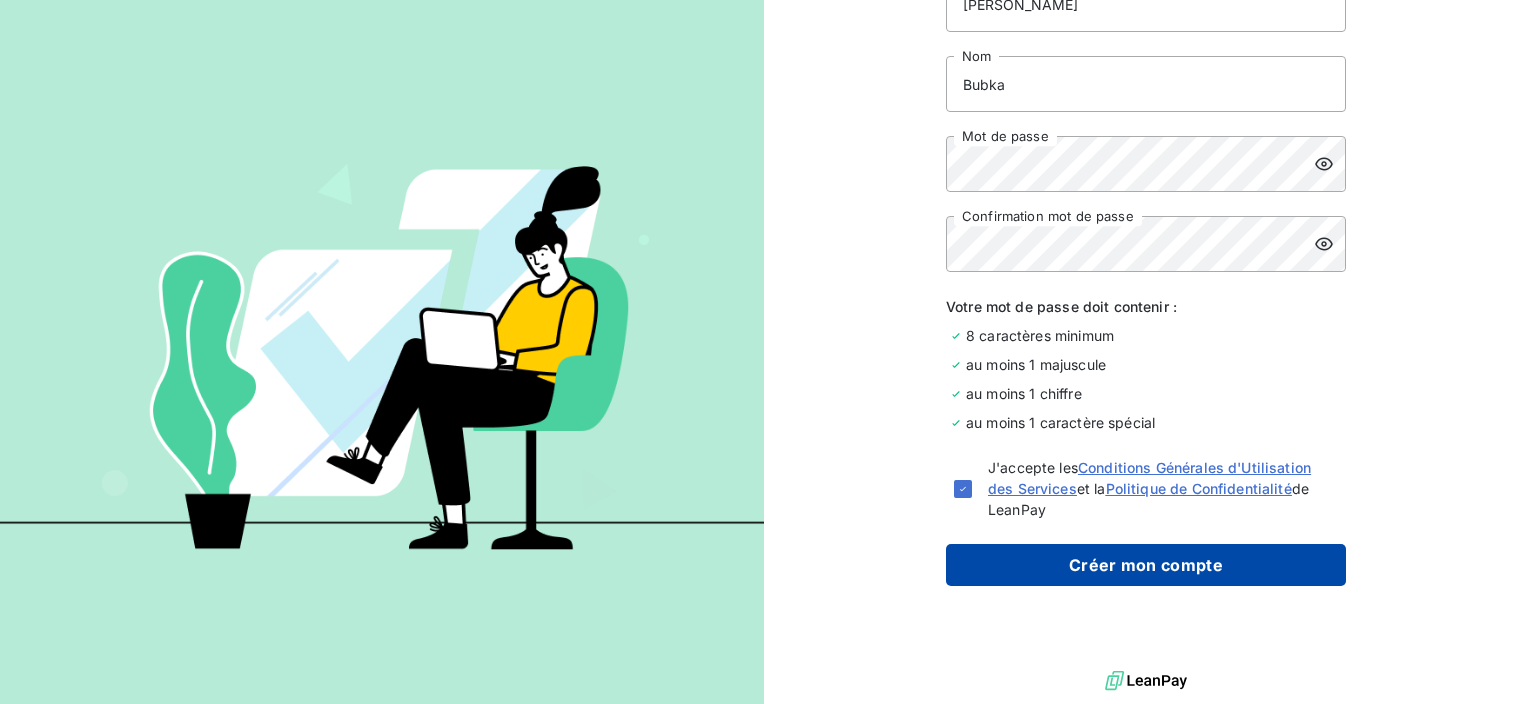 click on "Créer mon compte" at bounding box center (1146, 565) 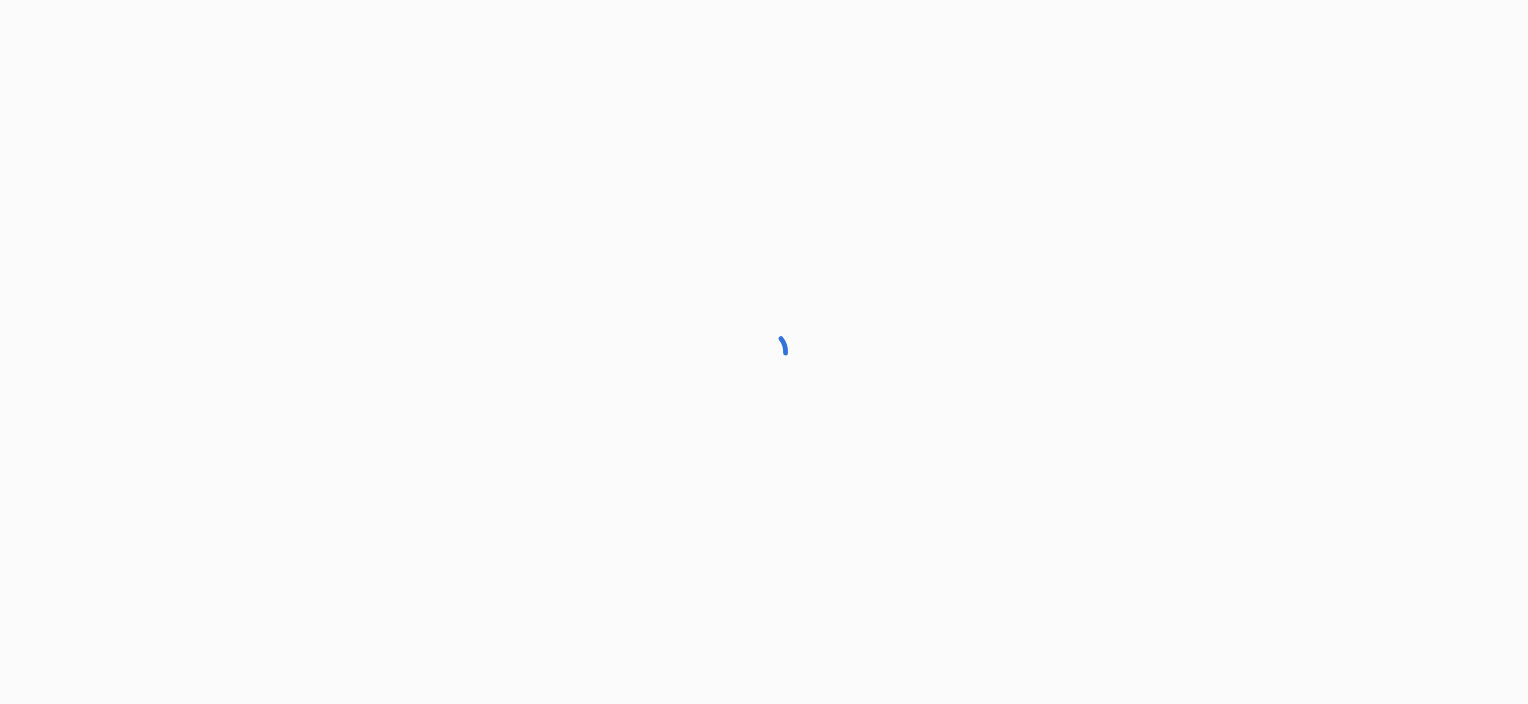 scroll, scrollTop: 0, scrollLeft: 0, axis: both 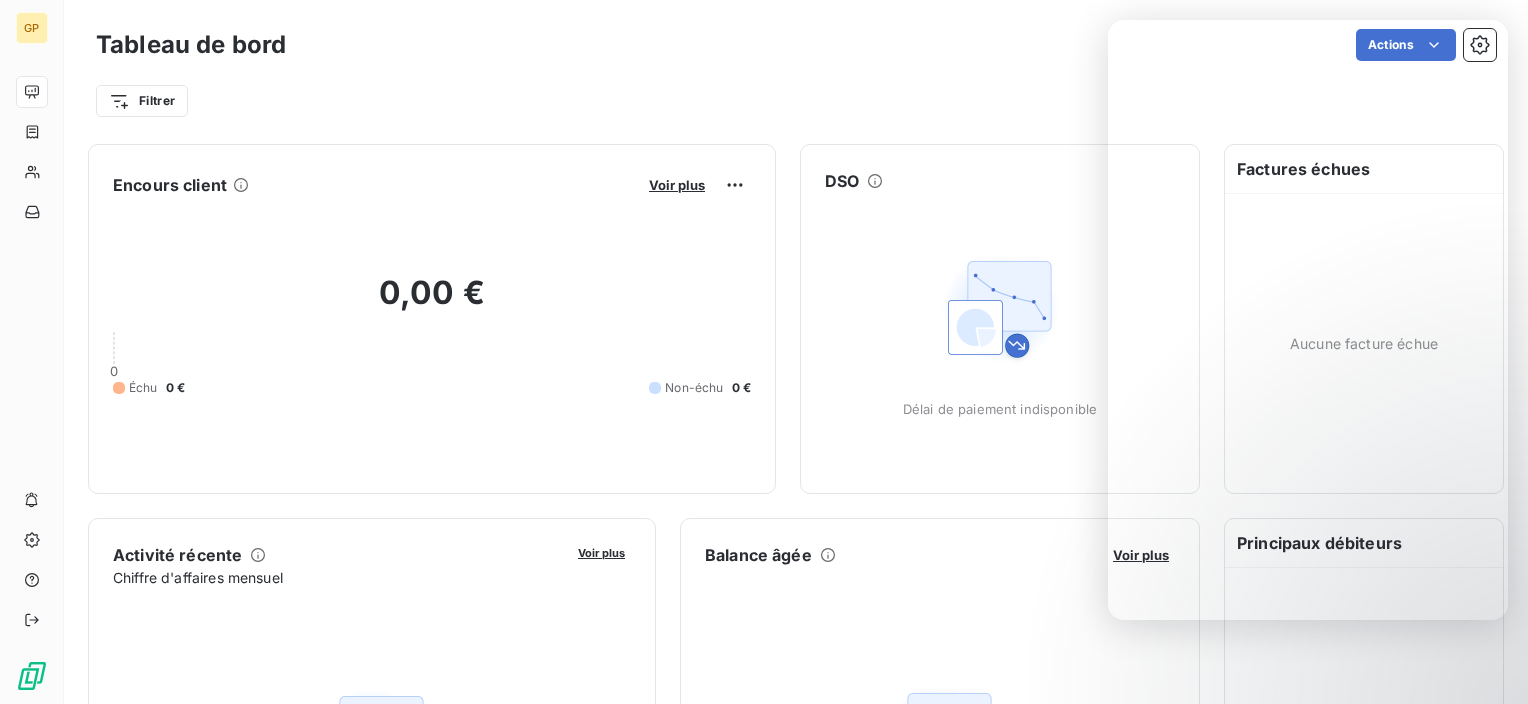click on "Actions" at bounding box center (903, 45) 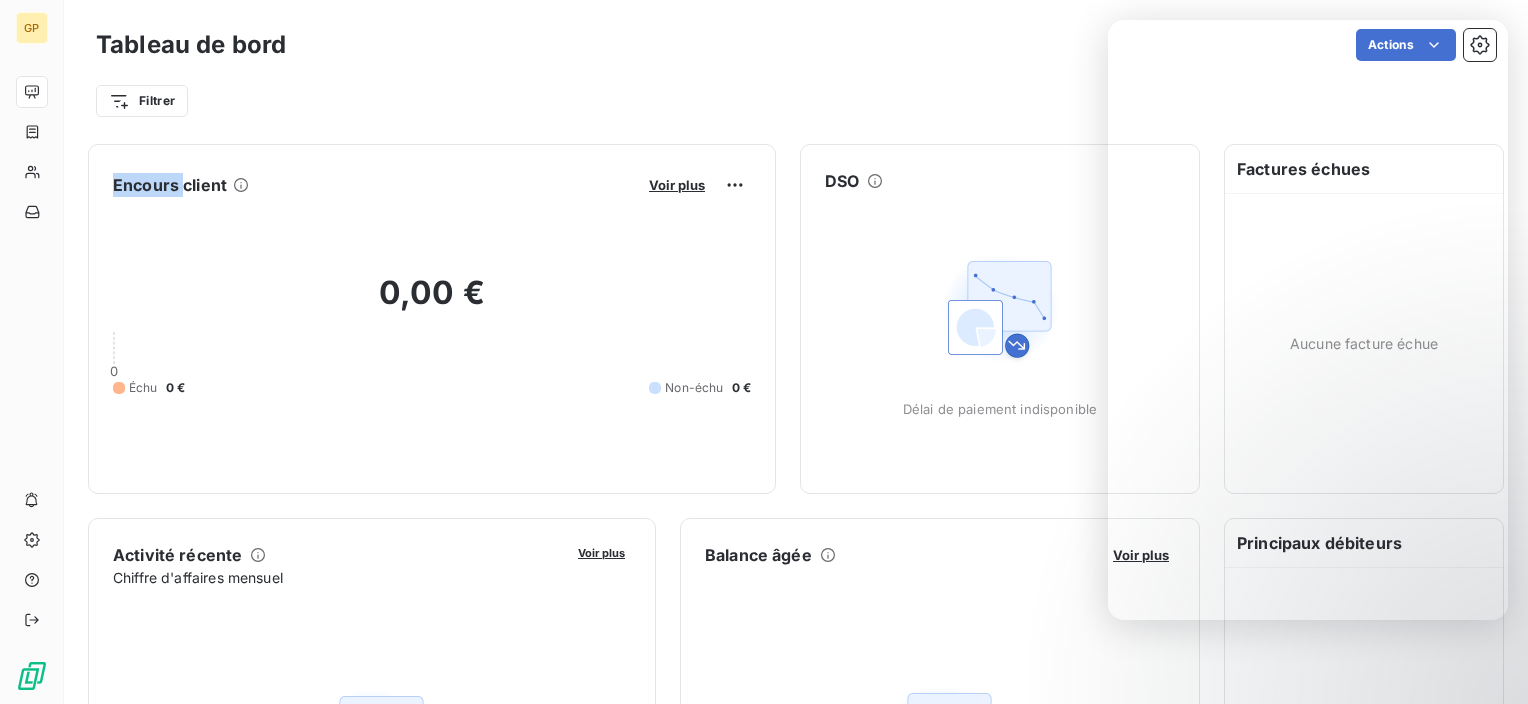 click on "Actions" at bounding box center (903, 45) 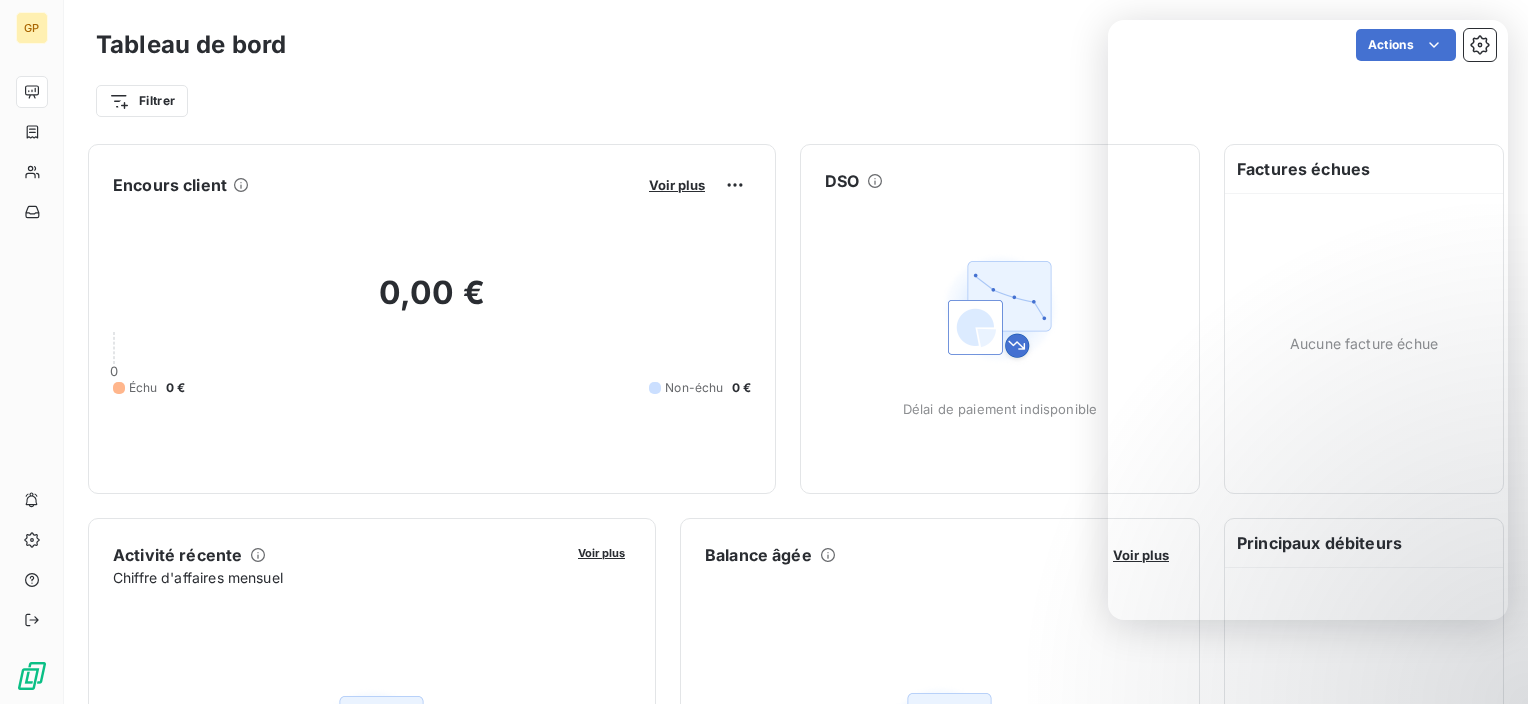 drag, startPoint x: 1070, startPoint y: 58, endPoint x: 1019, endPoint y: 55, distance: 51.088158 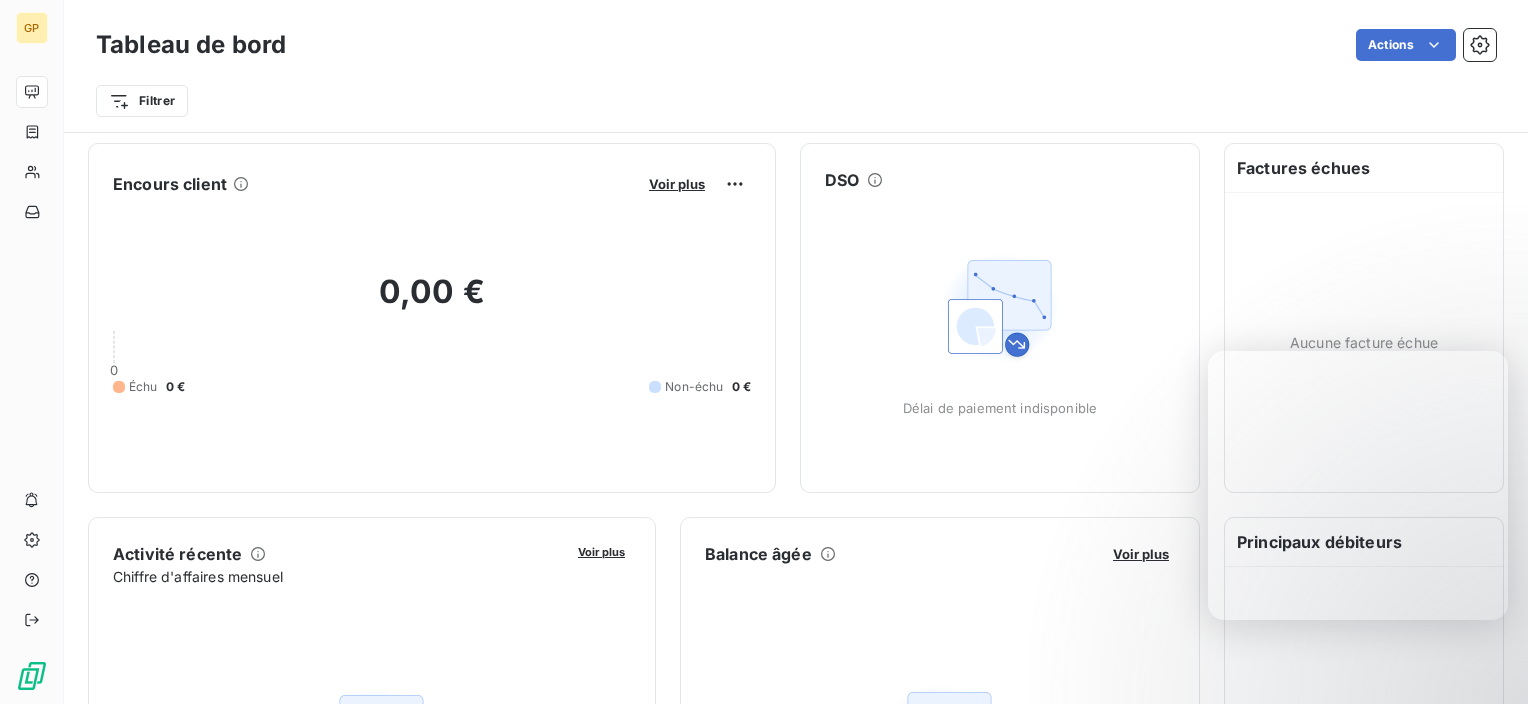 scroll, scrollTop: 0, scrollLeft: 0, axis: both 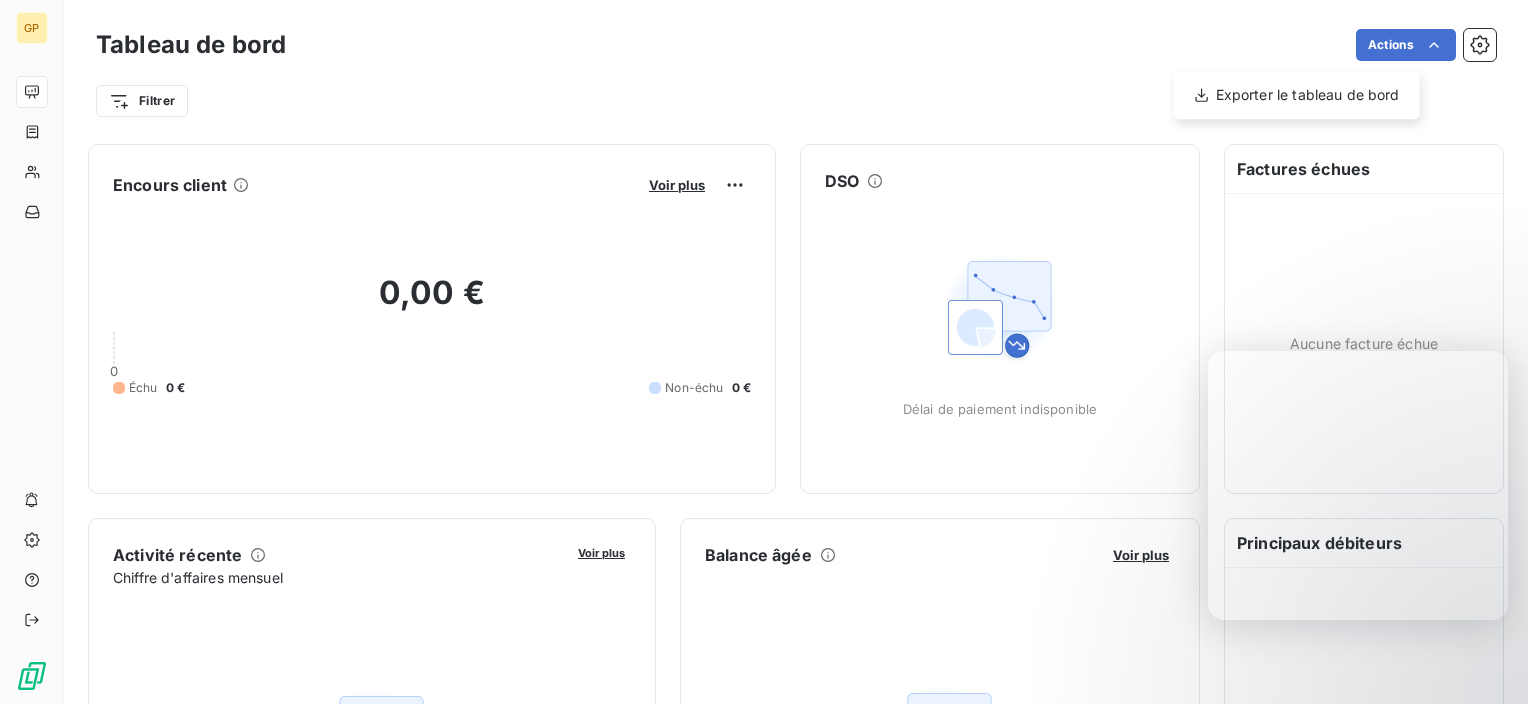 click on "GP Tableau de bord Actions Exporter le tableau de bord Filtrer Encours client   Voir plus 0,00 € 0 Échu 0 € Non-échu 0 €   DSO Délai de paiement indisponible Activité récente Chiffre d'affaires mensuel Voir plus Activité récente indisponible Balance âgée Voir plus Balance âgée indisponible Encaissements Prévisionnel basé sur le délai moyen de paiement des 3 derniers mois Encaissements indisponibles Factures échues Aucune facture échue Principaux débiteurs Aucun client" at bounding box center (764, 352) 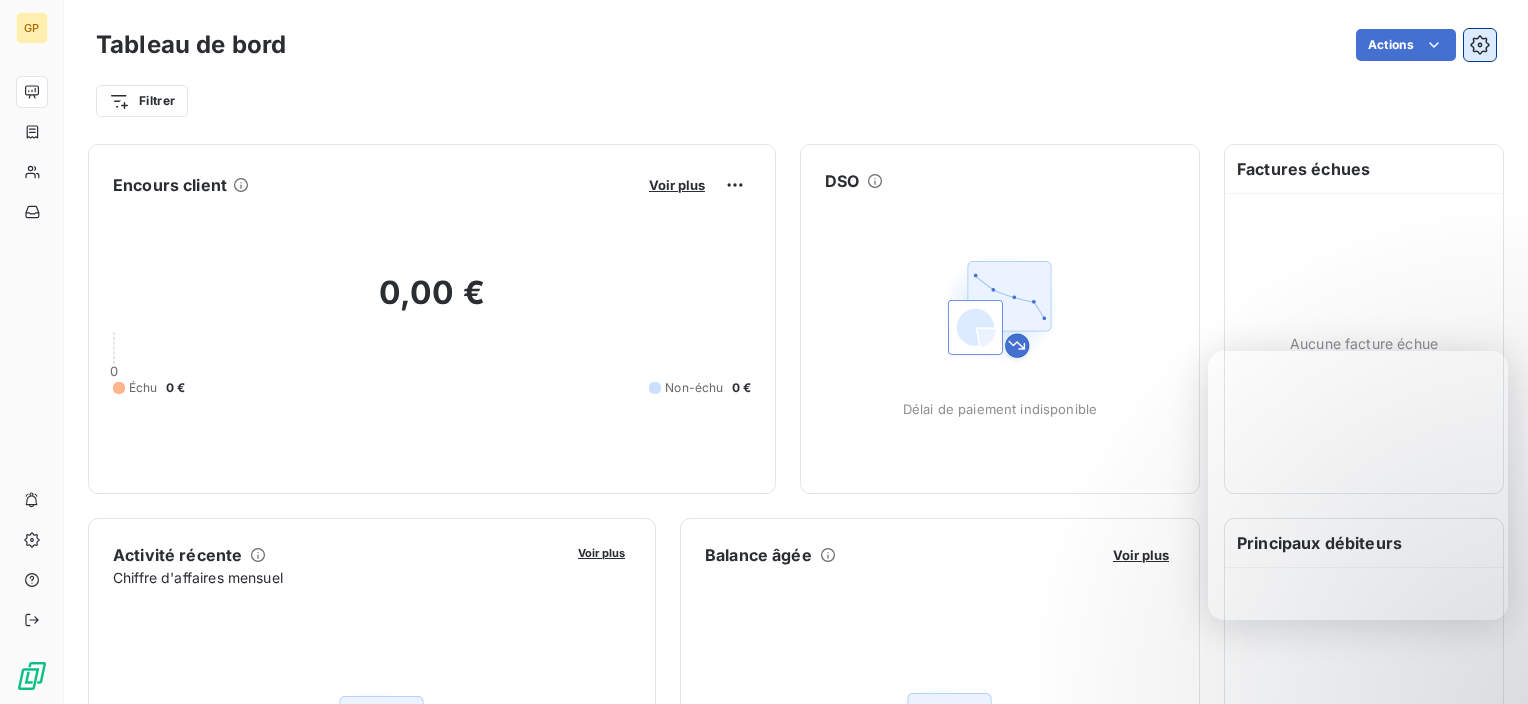 click 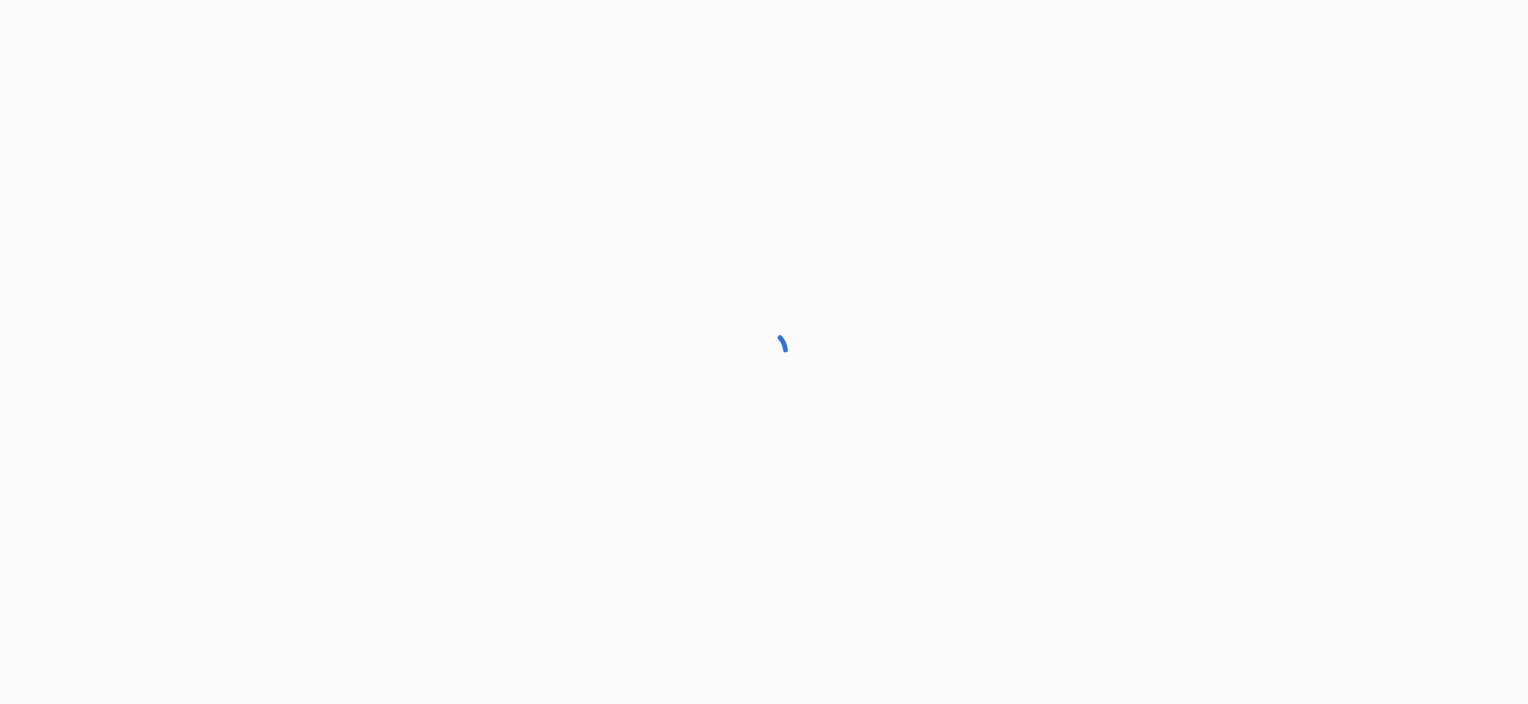 scroll, scrollTop: 0, scrollLeft: 0, axis: both 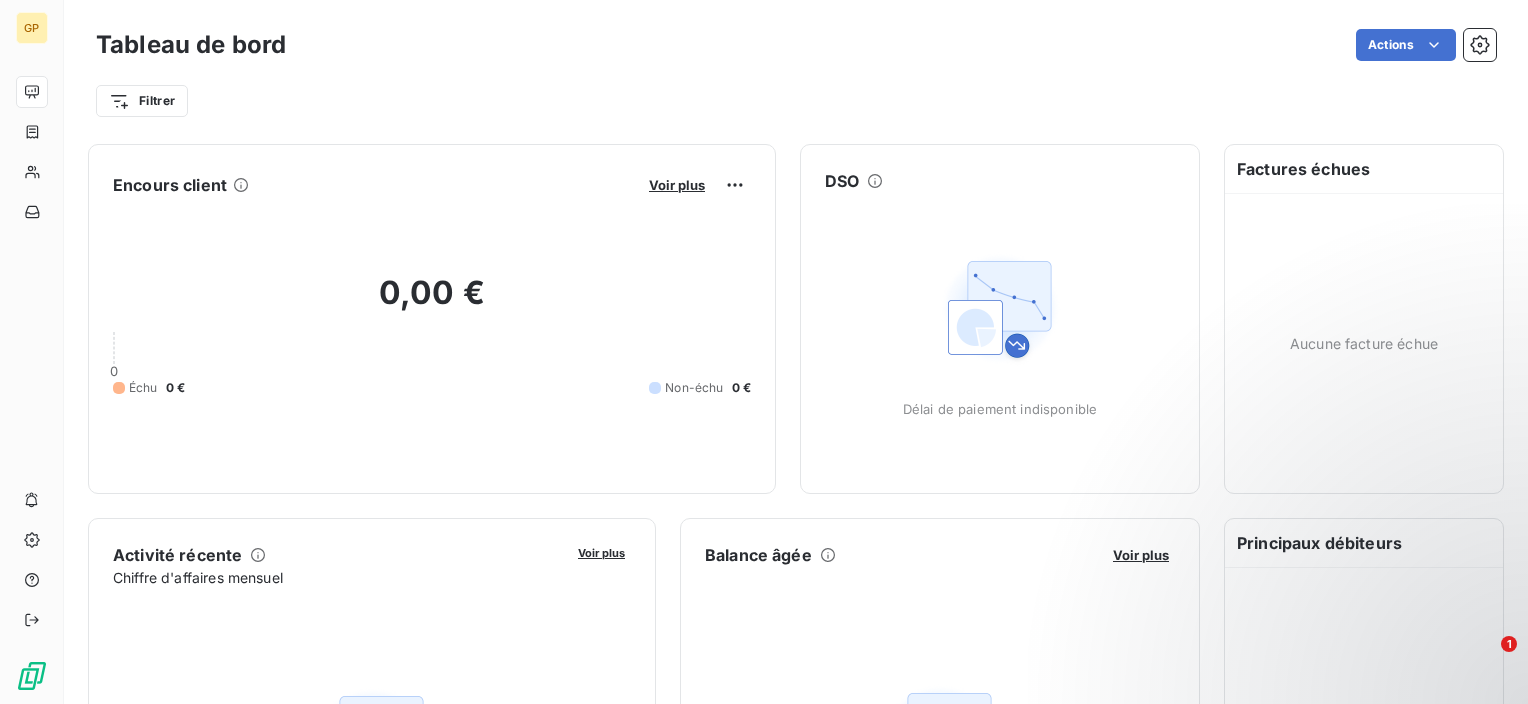 click on "Actions" at bounding box center [903, 45] 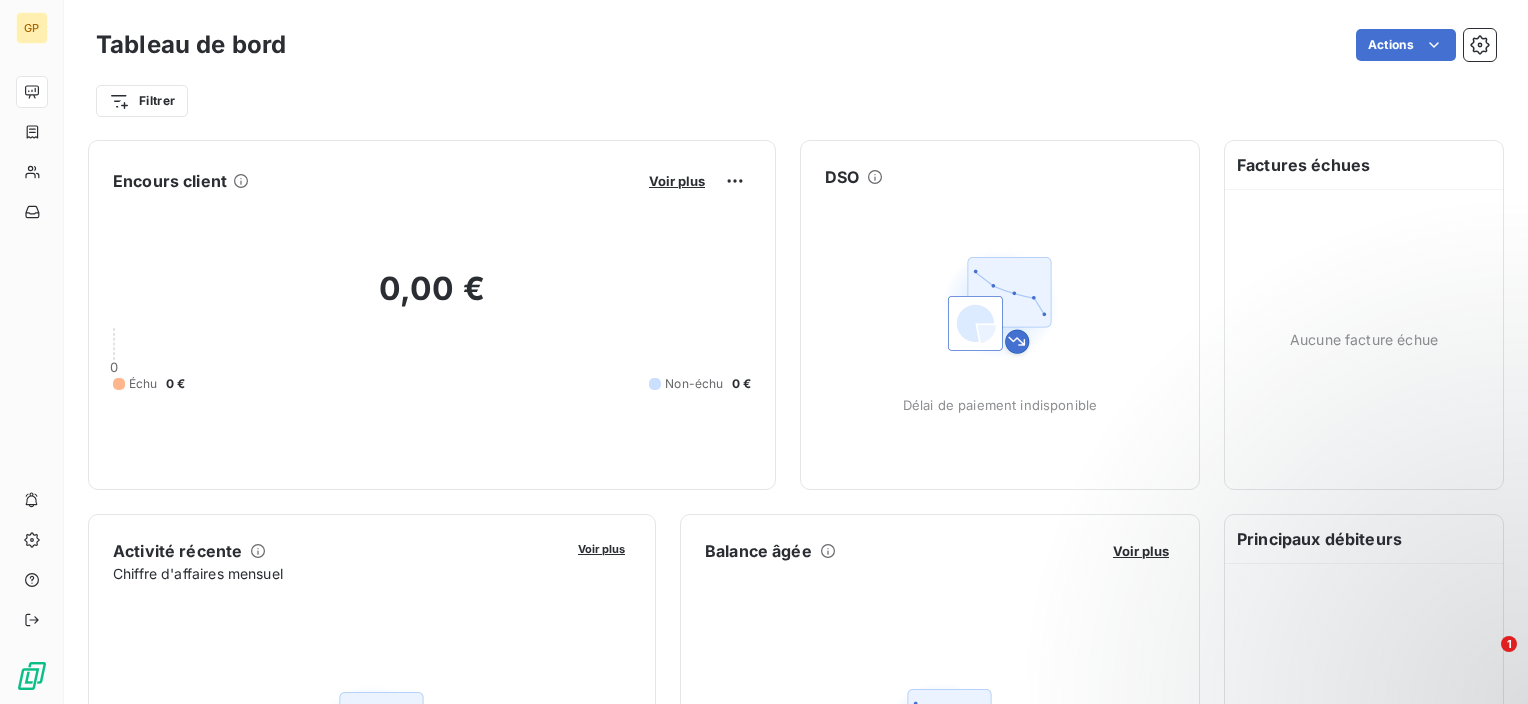 scroll, scrollTop: 0, scrollLeft: 0, axis: both 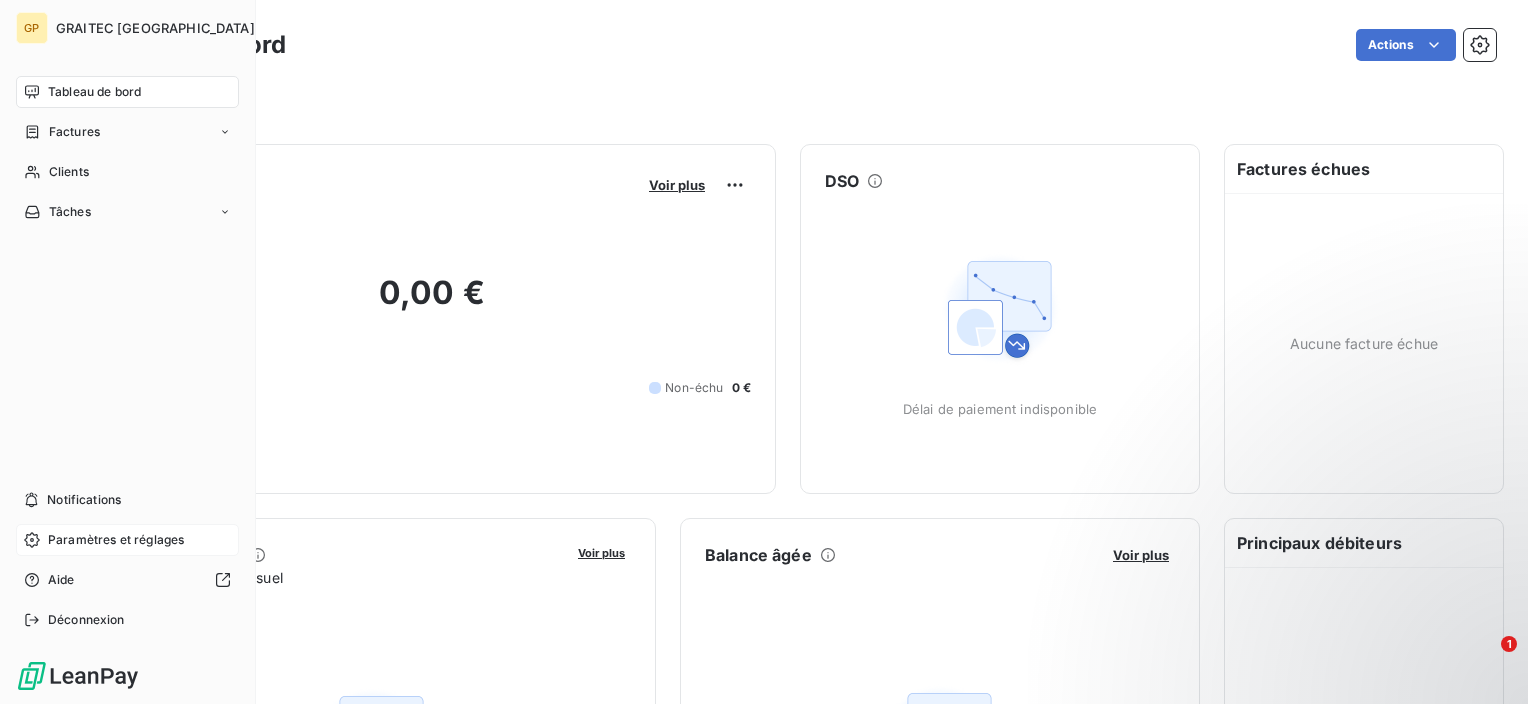 click on "Paramètres et réglages" at bounding box center (116, 540) 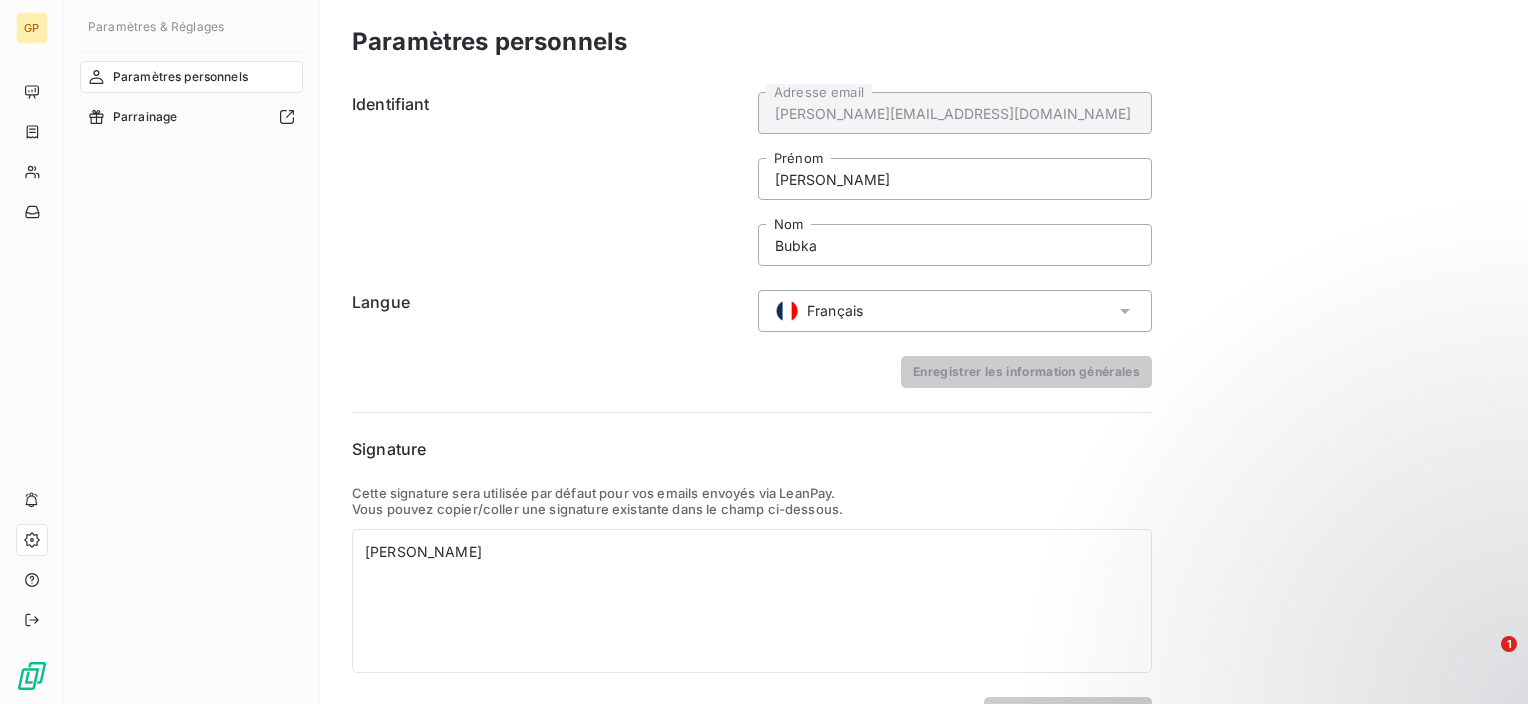 click 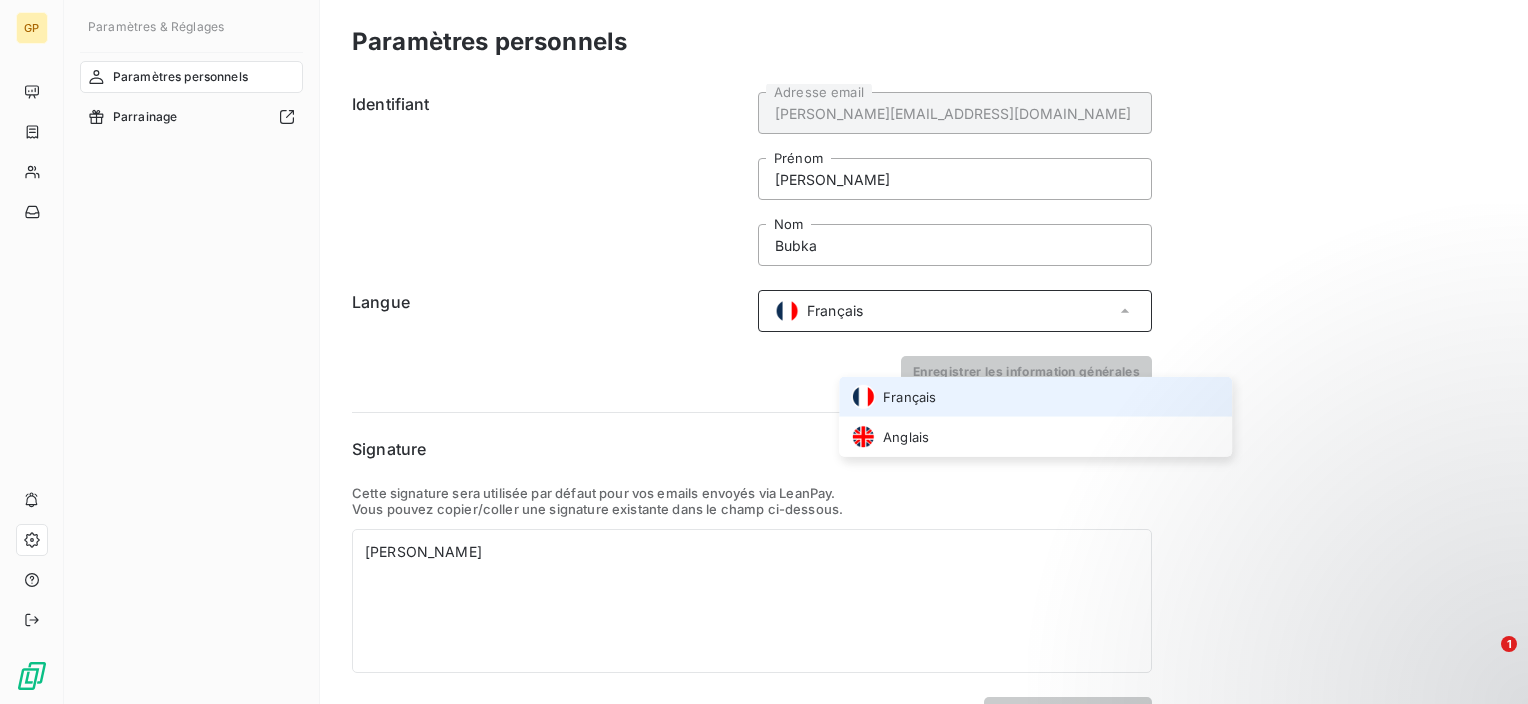 click on "Paramètres personnels Identifiant jacek.bubka@graitec.com Adresse email Jacek Prénom Bubka Nom Langue   Français   Français   Anglais Enregistrer les information générales Signature Cette signature sera utilisée par défaut pour vos emails envoyés via LeanPay. Vous pouvez copier/coller une signature existante dans le champ ci-dessous. Jacek Bubka Enregistrer la signature" at bounding box center (924, 376) 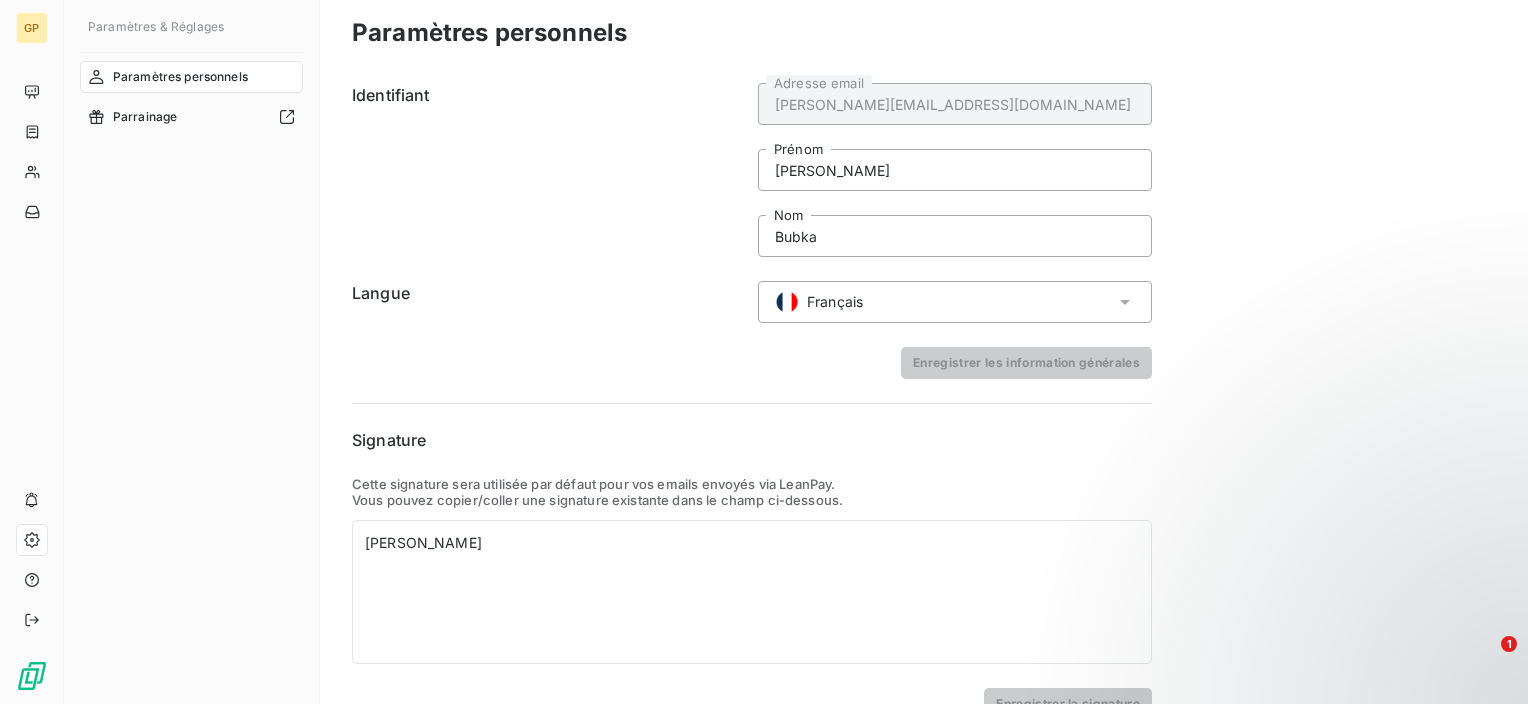 scroll, scrollTop: 0, scrollLeft: 0, axis: both 